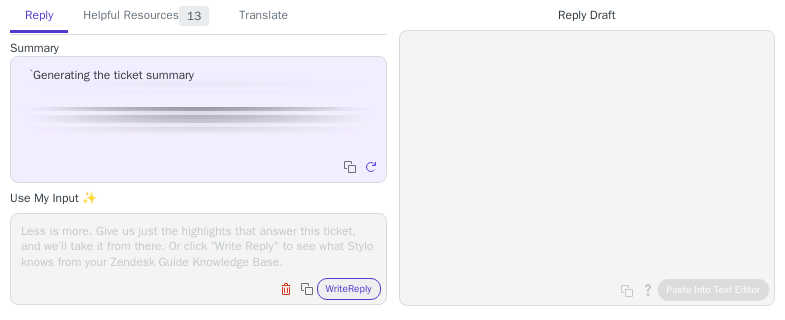 scroll, scrollTop: 0, scrollLeft: 0, axis: both 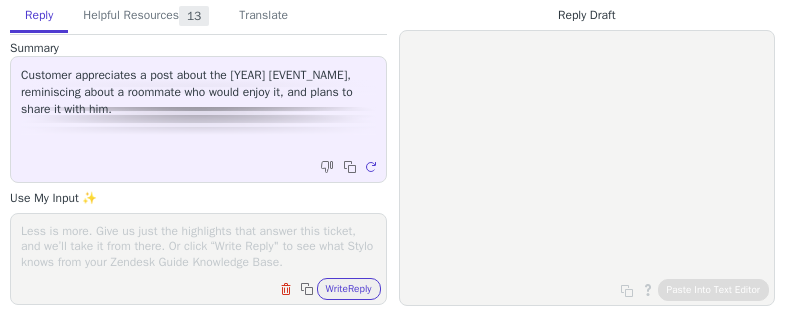 click on "Clear field Copy to clipboard Write  Reply" at bounding box center [198, 259] 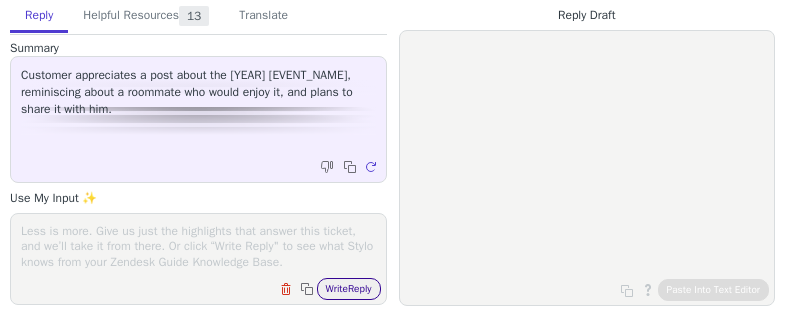 click on "Write  Reply" at bounding box center [349, 289] 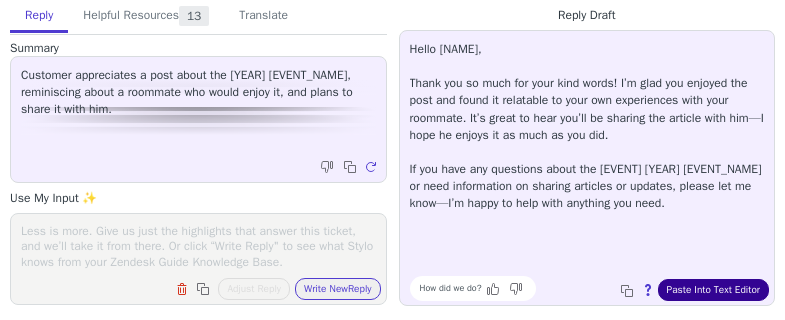 click on "Paste Into Text Editor" at bounding box center (713, 290) 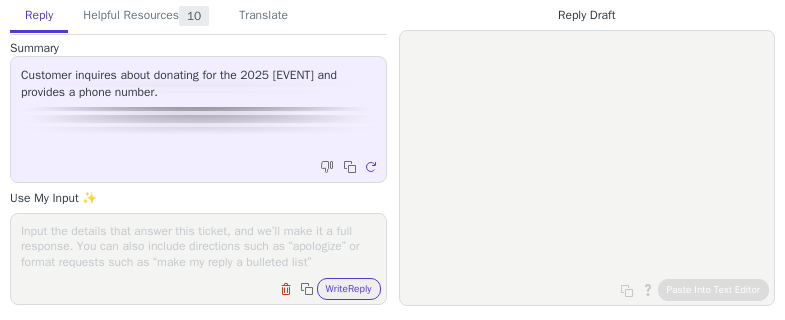 scroll, scrollTop: 0, scrollLeft: 0, axis: both 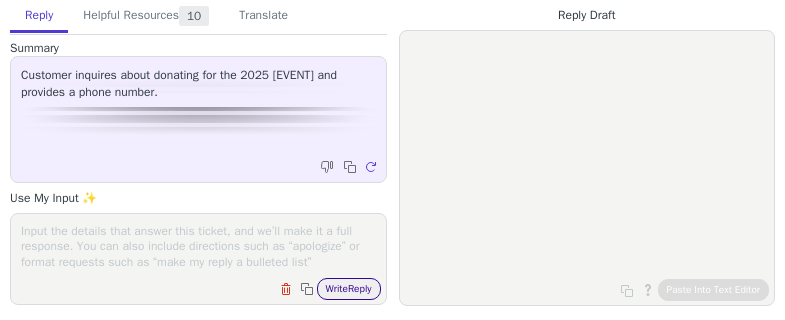 click on "Write  Reply" at bounding box center (349, 289) 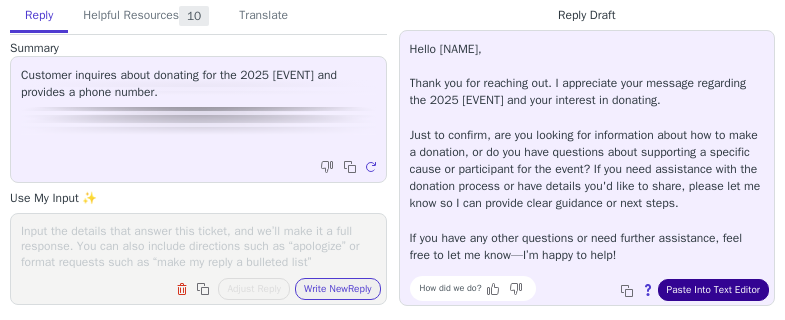 click on "Paste Into Text Editor" at bounding box center (713, 290) 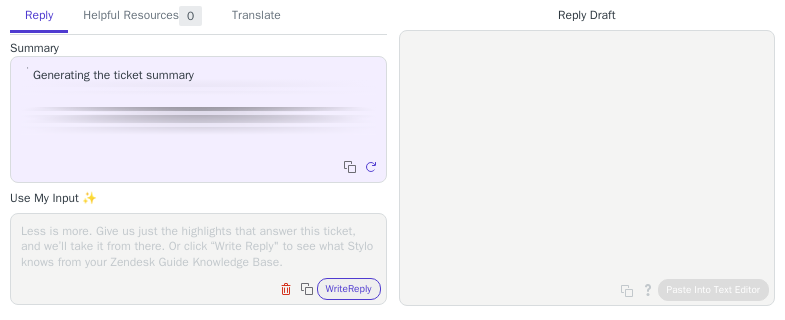 scroll, scrollTop: 0, scrollLeft: 0, axis: both 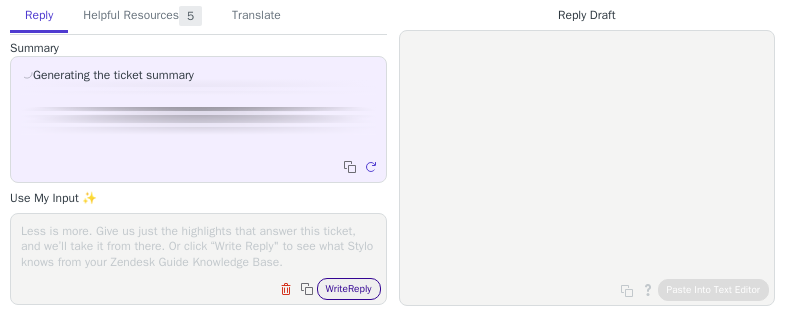 click on "Write  Reply" at bounding box center (349, 289) 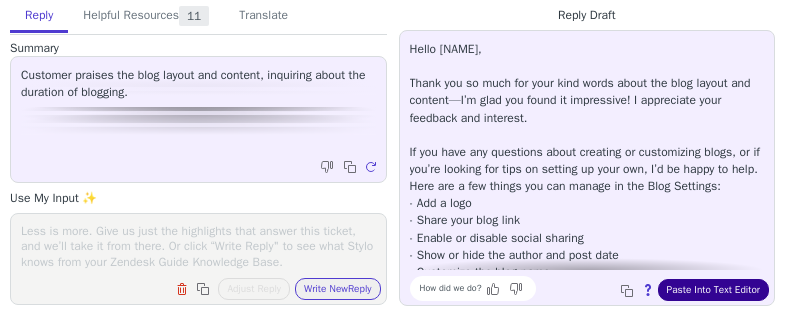 click on "Paste Into Text Editor" at bounding box center (713, 290) 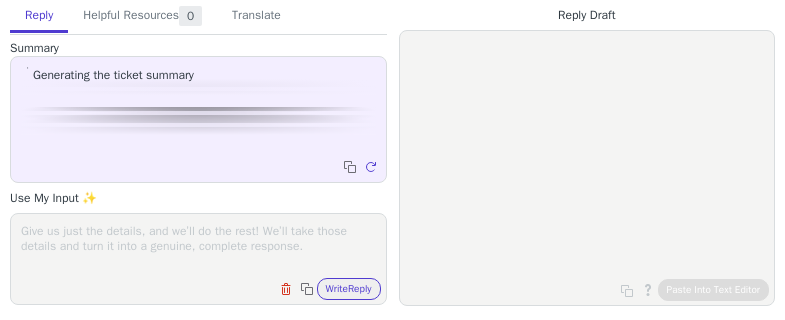 scroll, scrollTop: 0, scrollLeft: 0, axis: both 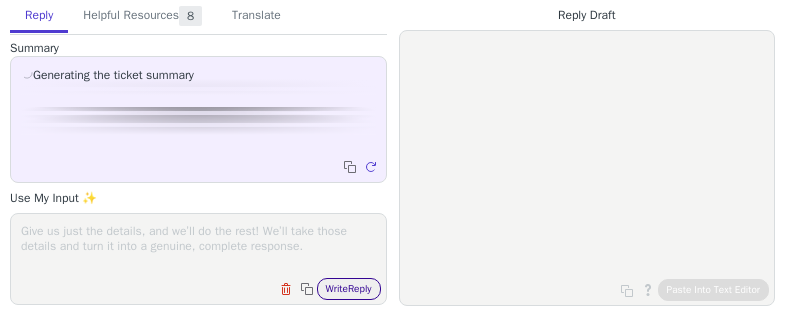 click on "Write  Reply" at bounding box center (349, 289) 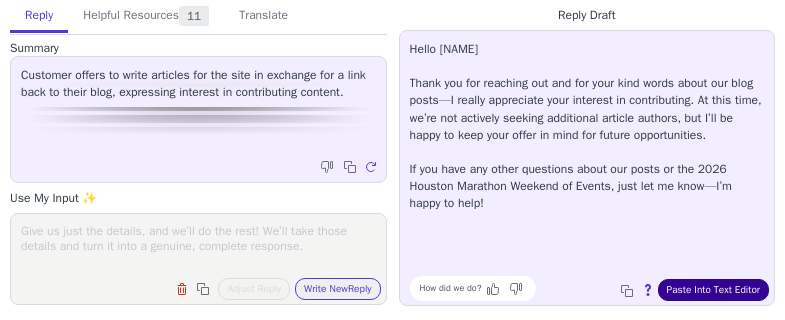 click on "Paste Into Text Editor" at bounding box center (713, 290) 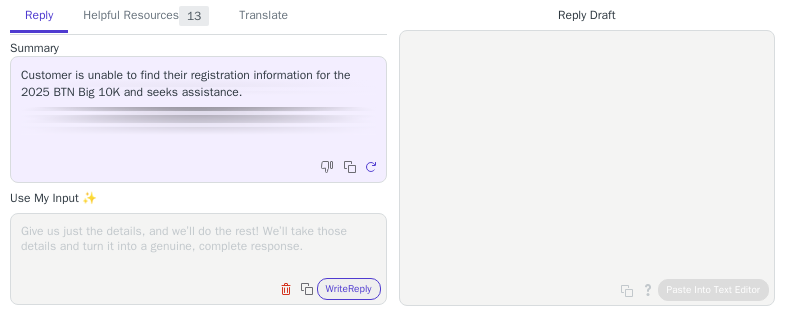scroll, scrollTop: 0, scrollLeft: 0, axis: both 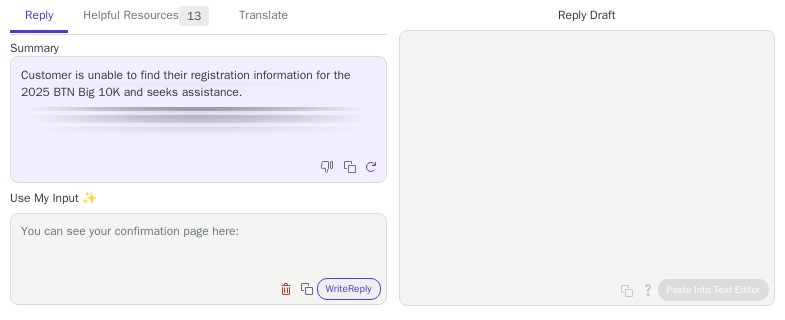 paste on "https://register.hakuapp.com/registrations/thank_you?confirmation_token=[TOKEN]amp;registration_number=[NUMBER]" 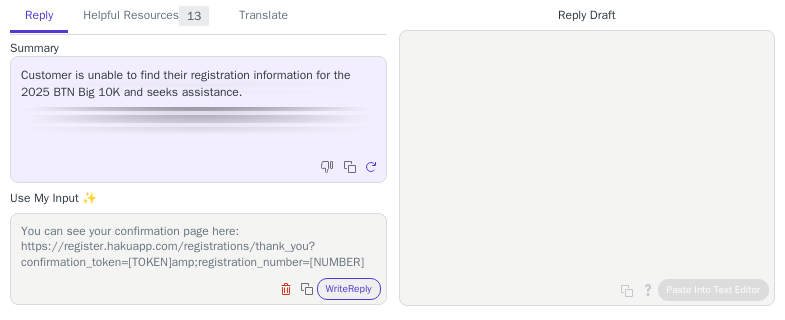 scroll, scrollTop: 16, scrollLeft: 0, axis: vertical 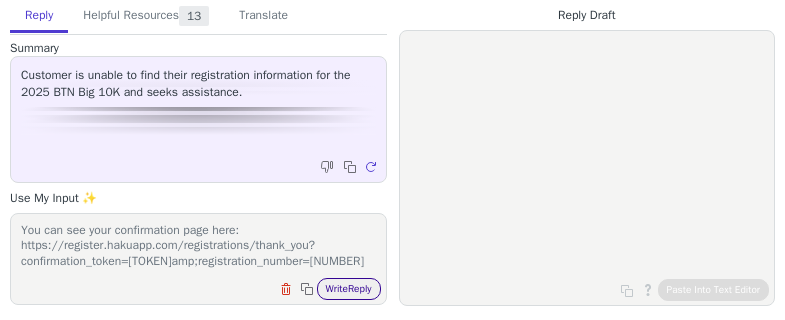 type on "You can see your confirmation page here: https://register.hakuapp.com/registrations/thank_you?confirmation_token=[TOKEN]amp;registration_number=[NUMBER]" 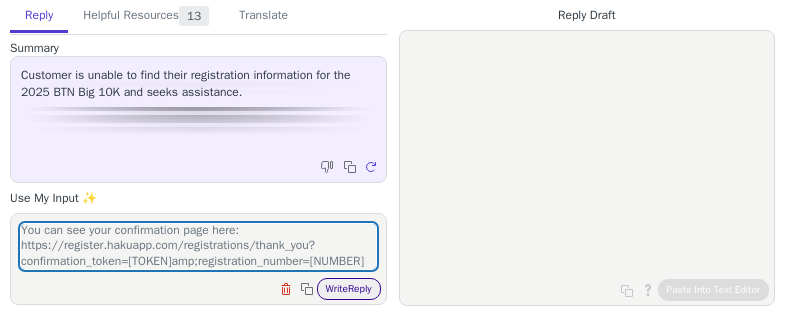 click on "Write  Reply" at bounding box center (349, 289) 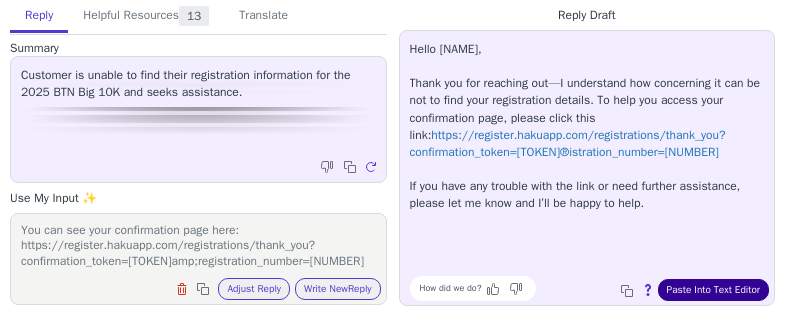 click on "Paste Into Text Editor" at bounding box center (713, 290) 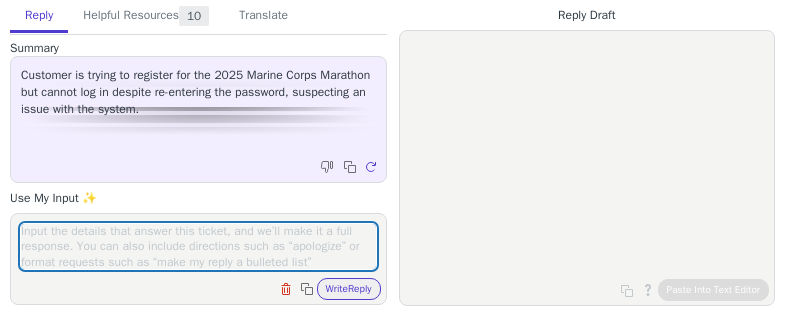 scroll, scrollTop: 0, scrollLeft: 0, axis: both 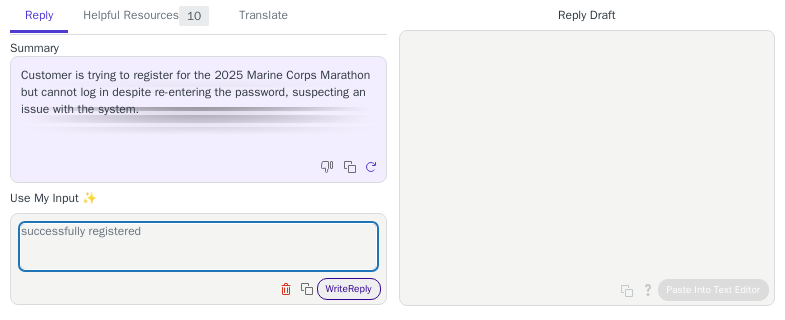 type on "successfully registered" 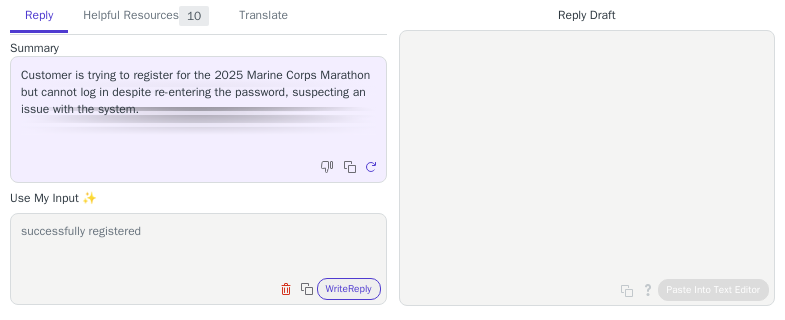 drag, startPoint x: 351, startPoint y: 292, endPoint x: 348, endPoint y: 9, distance: 283.0159 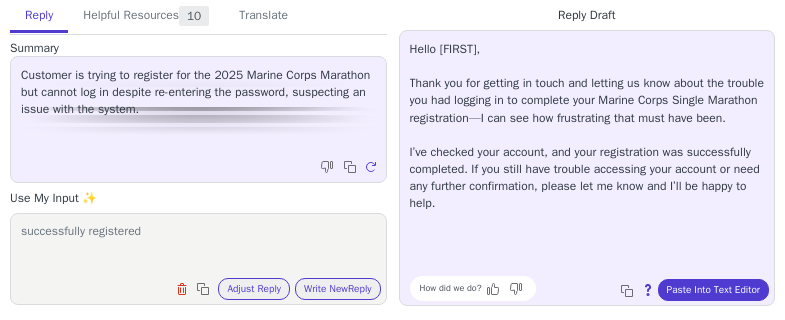 click on "Hello [FIRST], Thank you for getting in touch and letting us know about the trouble you had logging in to complete your Marine Corps Single Marathon registration—I can see how frustrating that must have been. I’ve checked your account, and your registration was successfully completed. If you still have trouble accessing your account or need any further confirmation, please let me know and I’ll be happy to help. How did we do?   Copy to clipboard About this reply Paste Into Text Editor" at bounding box center (587, 168) 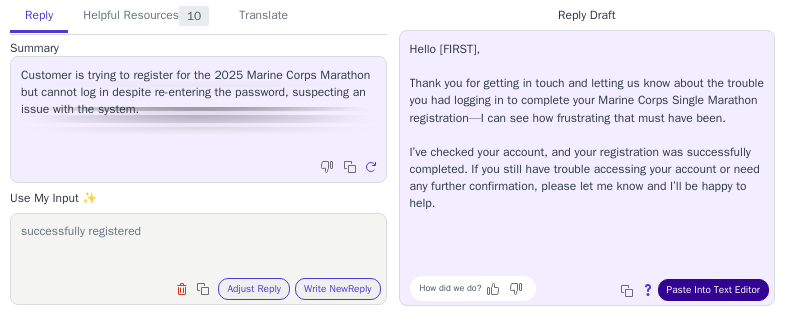 click on "Paste Into Text Editor" at bounding box center (713, 290) 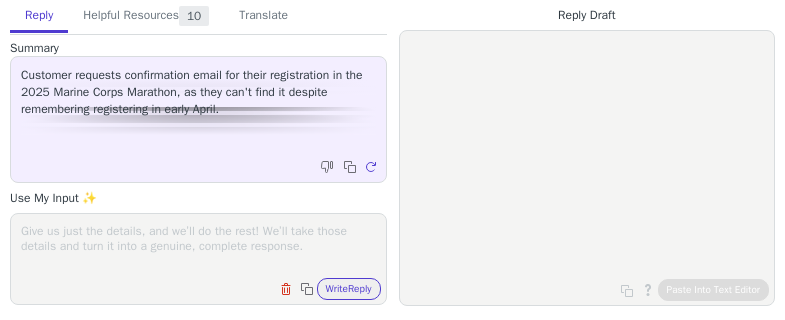 scroll, scrollTop: 0, scrollLeft: 0, axis: both 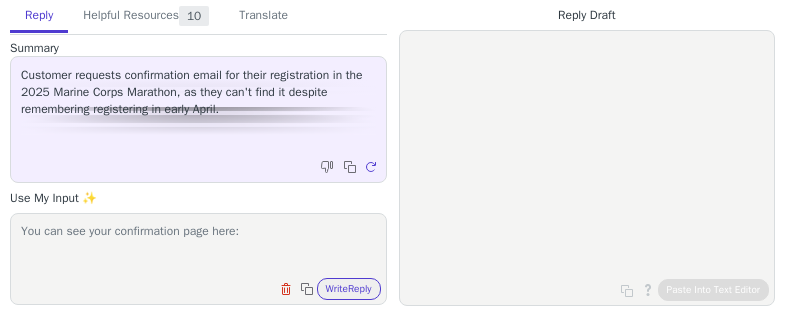 paste on "https://register.hakuapp.com/registrations/thank_you?confirmation_token=216d4479-9efe-457a-94f0-525872b0e6c0&registration_number=0E90E009EC" 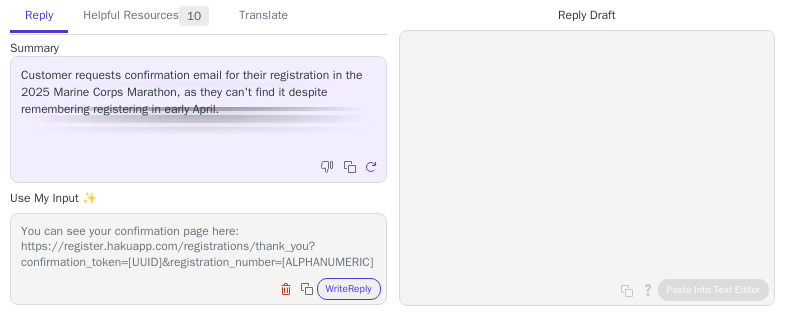 scroll, scrollTop: 16, scrollLeft: 0, axis: vertical 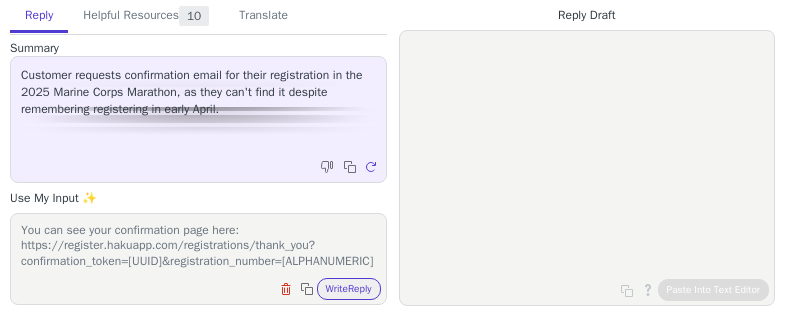 type on "You can see your confirmation page here: https://register.hakuapp.com/registrations/thank_you?confirmation_token=216d4479-9efe-457a-94f0-525872b0e6c0&registration_number=0E90E009EC" 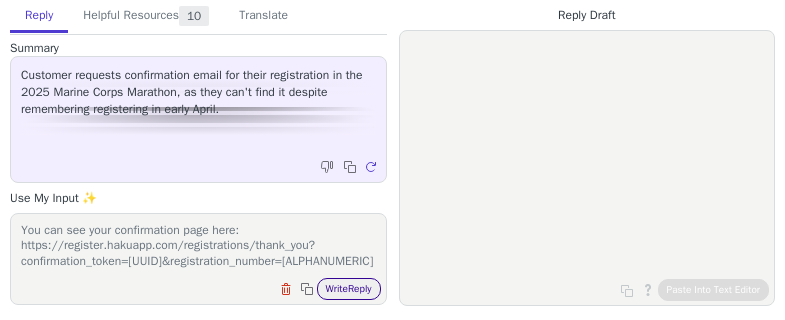 click on "Write  Reply" at bounding box center [349, 289] 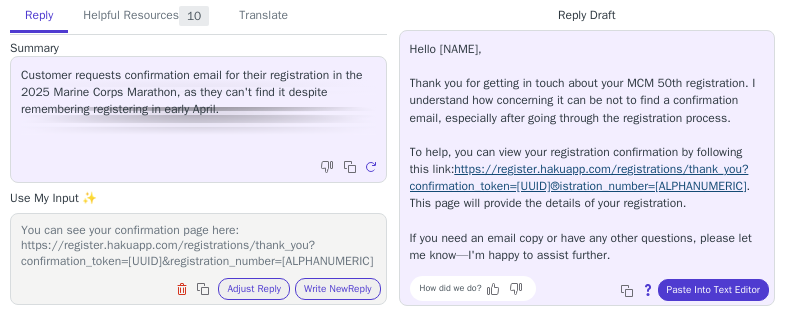 scroll, scrollTop: 45, scrollLeft: 0, axis: vertical 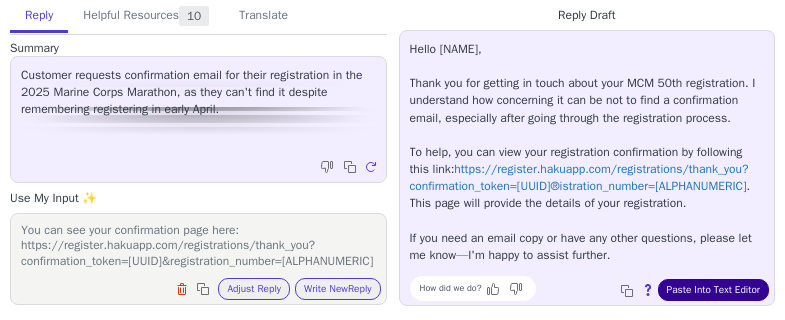 click on "Paste Into Text Editor" at bounding box center [713, 290] 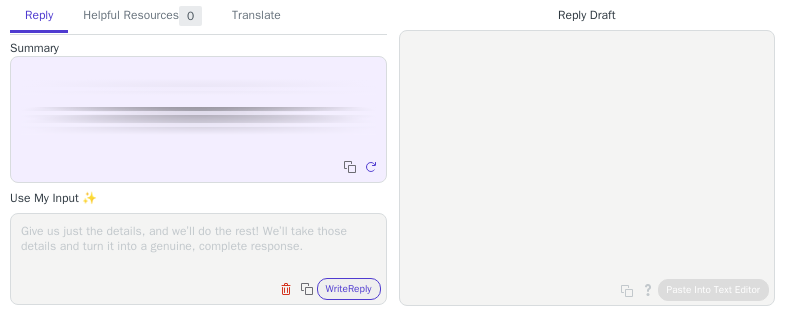 scroll, scrollTop: 0, scrollLeft: 0, axis: both 